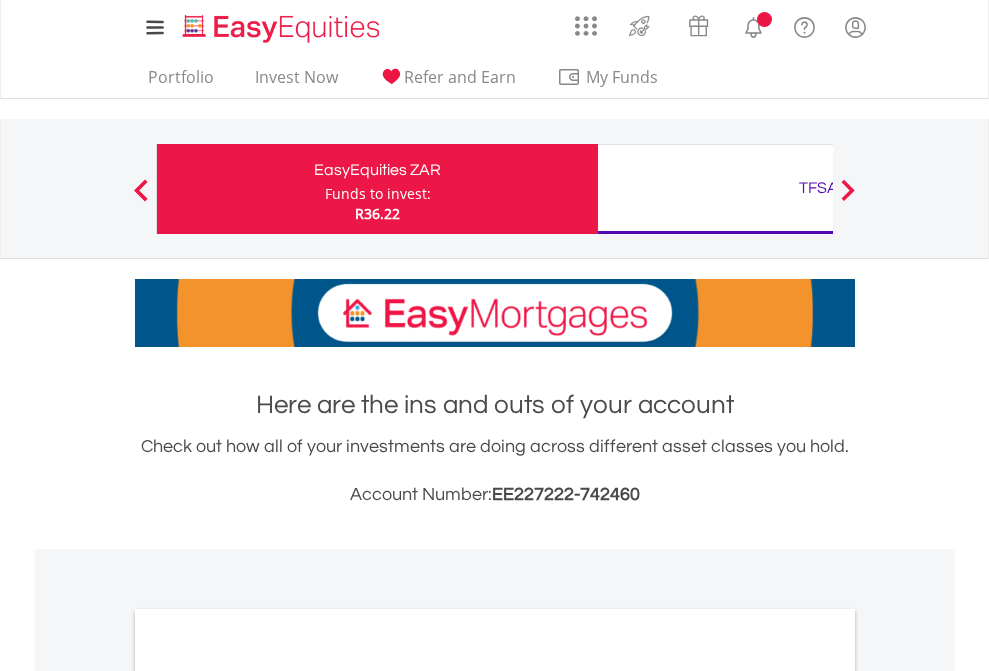 scroll, scrollTop: 0, scrollLeft: 0, axis: both 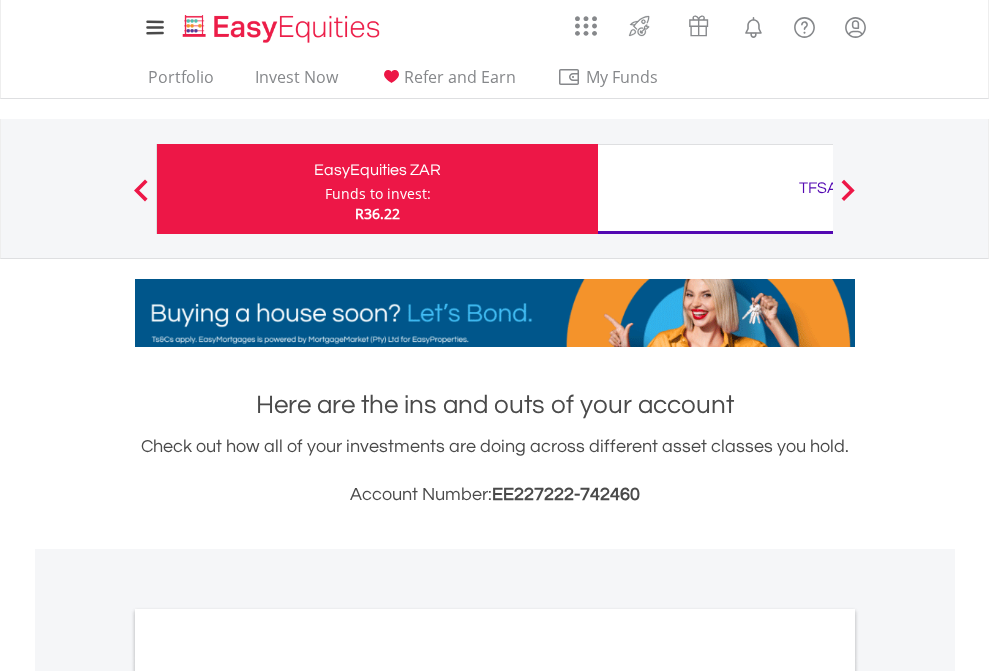 click on "Funds to invest:" at bounding box center [378, 194] 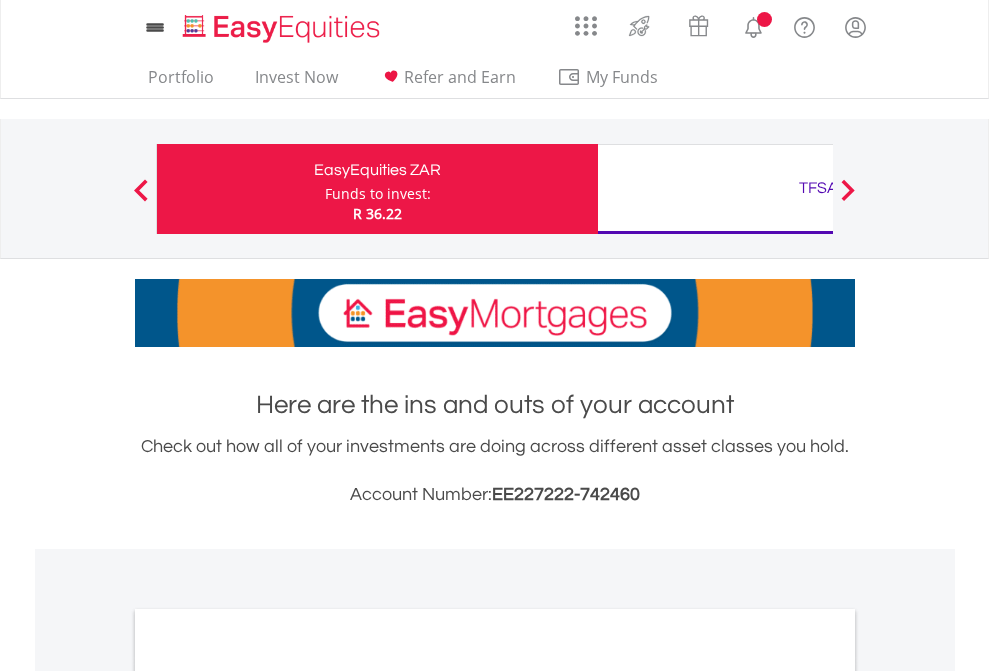 scroll, scrollTop: 0, scrollLeft: 0, axis: both 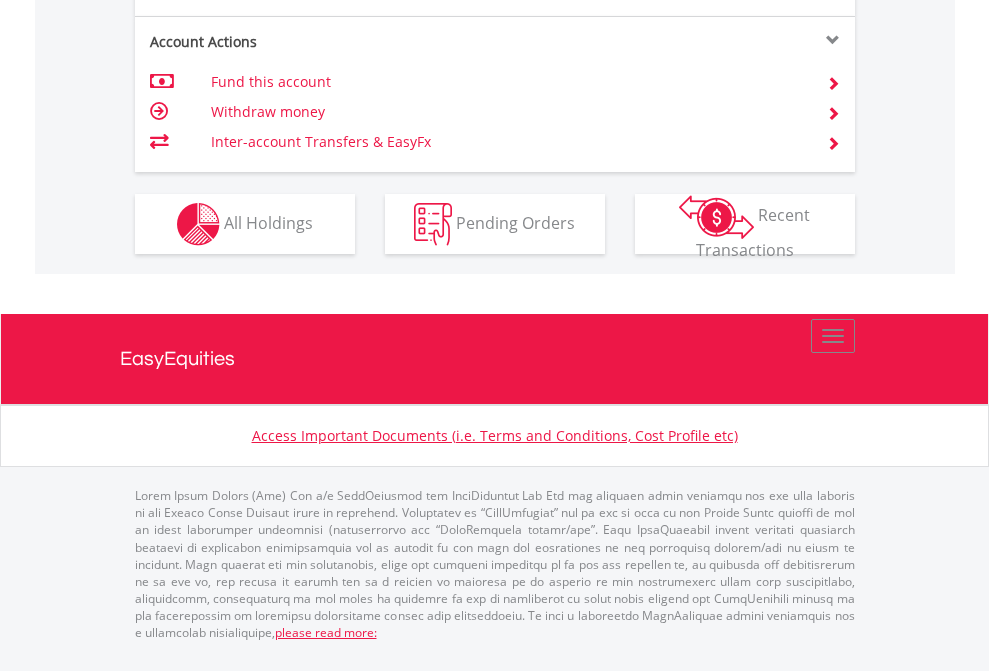 click on "Investment types" at bounding box center [706, -337] 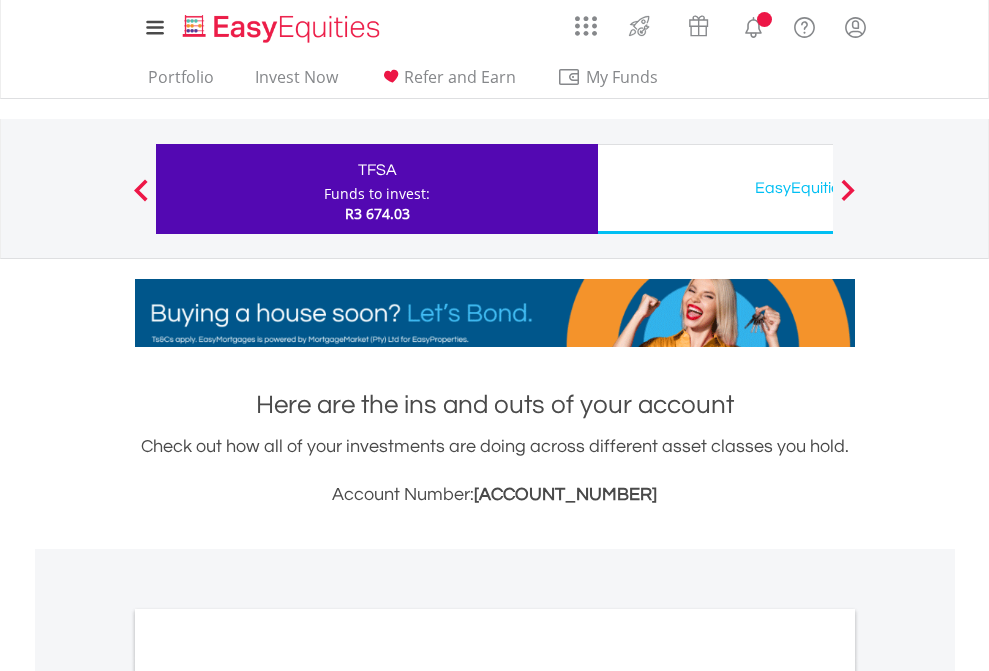 scroll, scrollTop: 0, scrollLeft: 0, axis: both 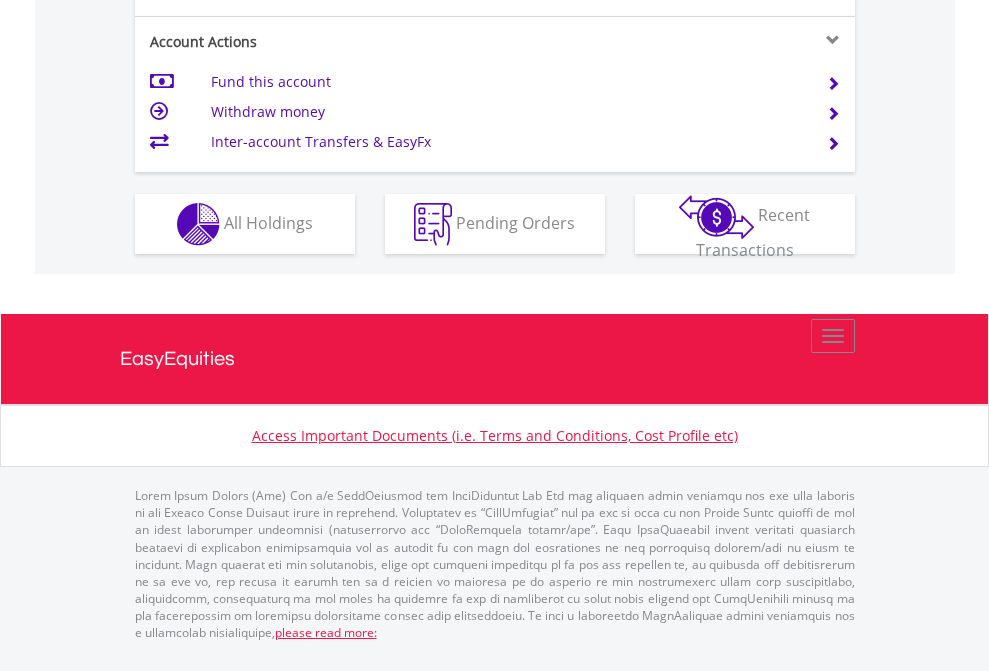 click on "Investment types" at bounding box center [706, -337] 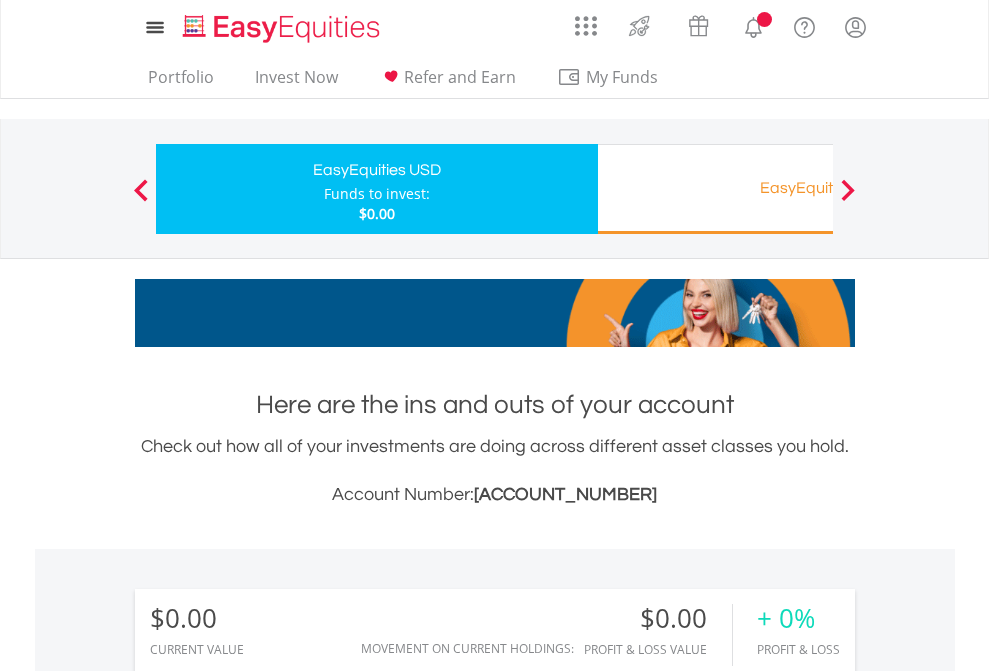 scroll, scrollTop: 0, scrollLeft: 0, axis: both 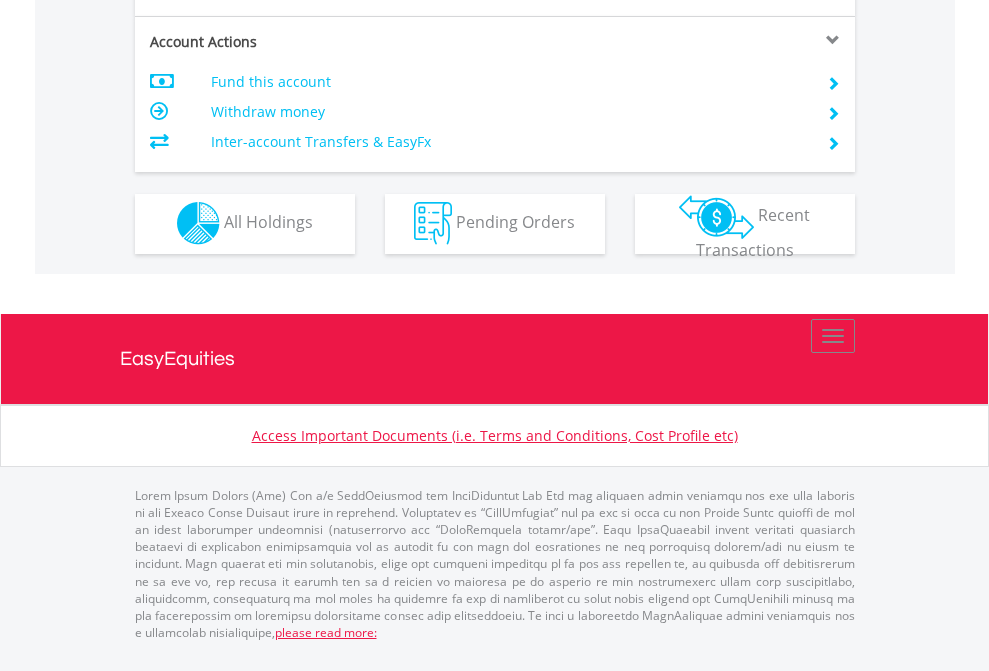click on "Investment types" at bounding box center (706, -353) 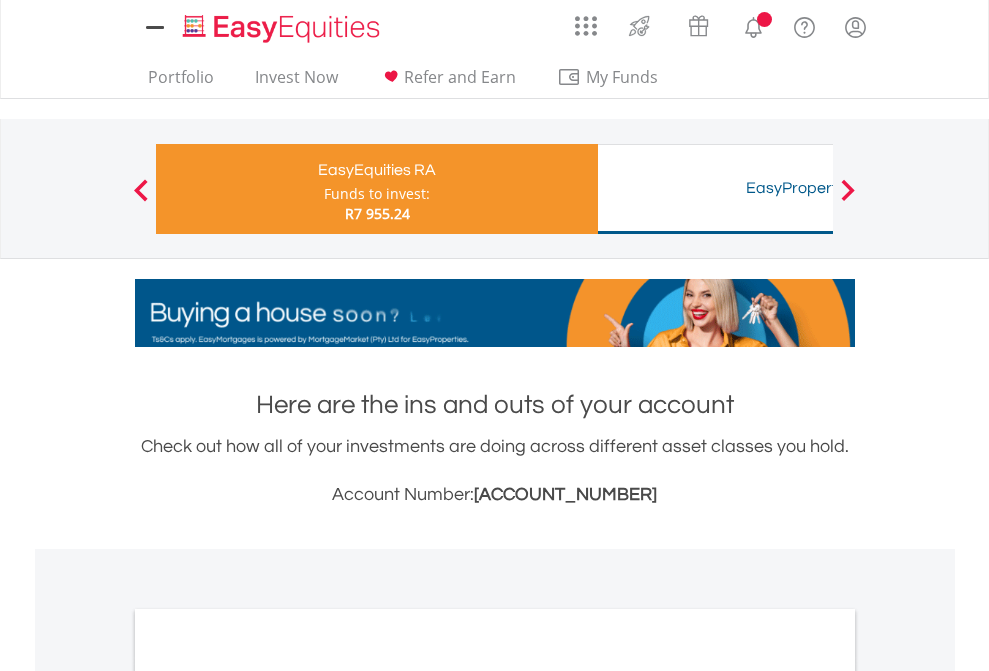 scroll, scrollTop: 0, scrollLeft: 0, axis: both 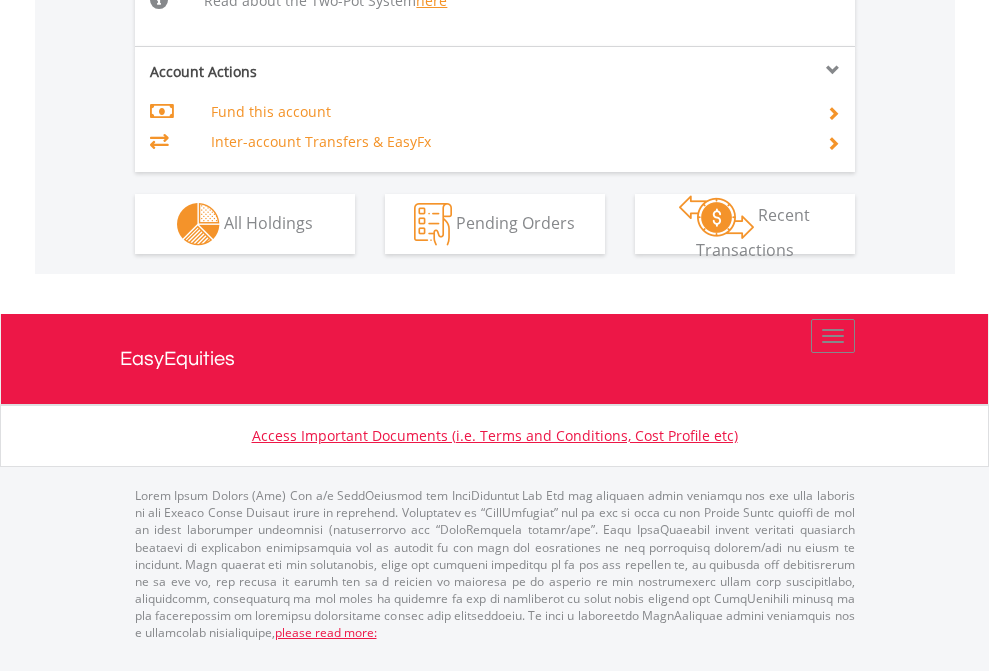 click on "Investment types" at bounding box center (706, -518) 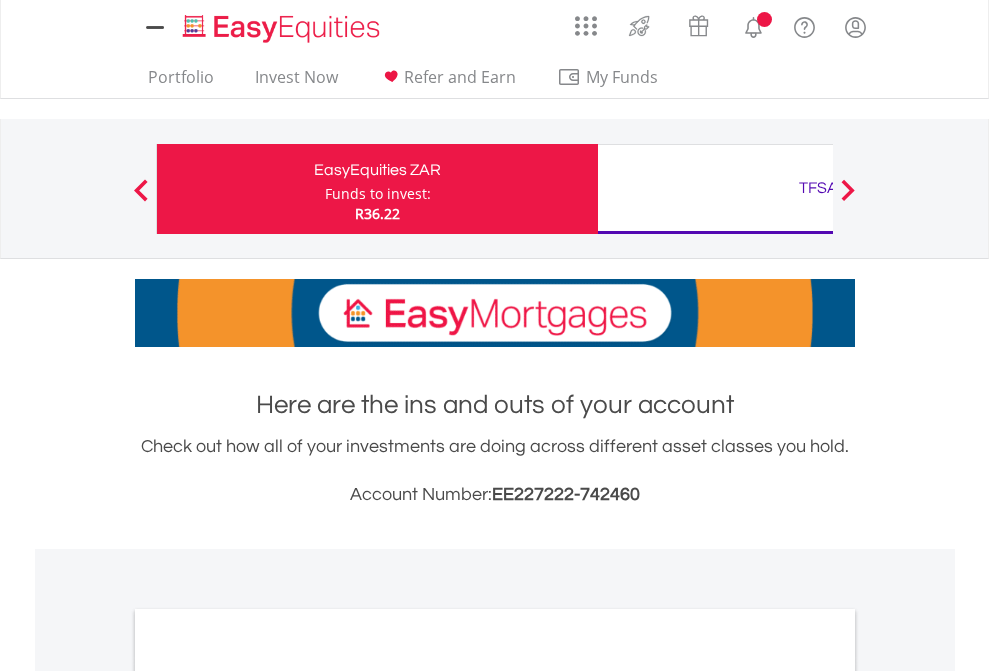 scroll, scrollTop: 0, scrollLeft: 0, axis: both 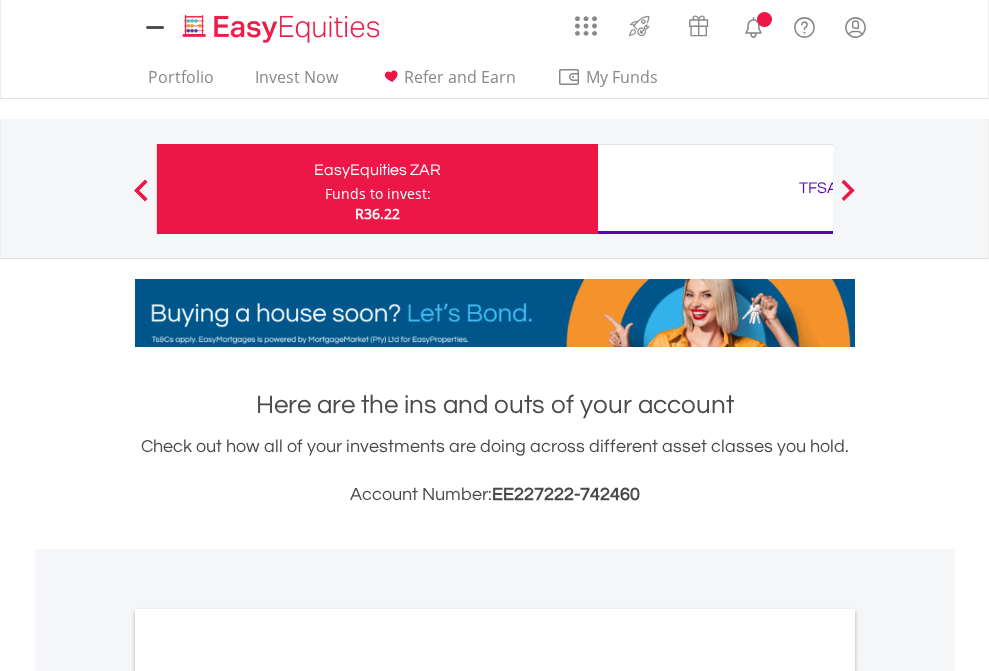 click on "All Holdings" at bounding box center (268, 1096) 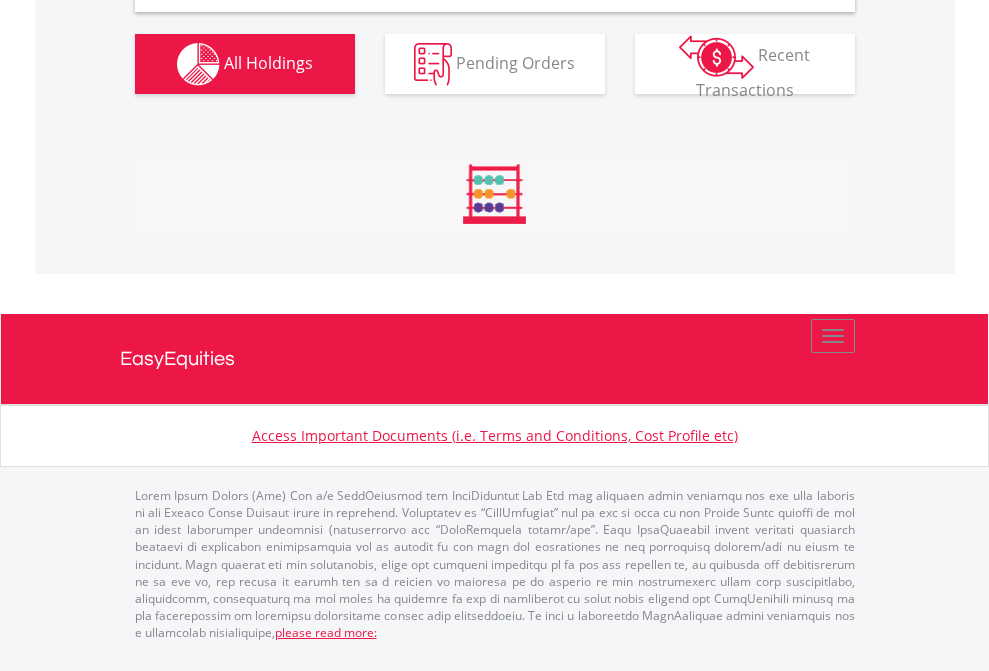 scroll, scrollTop: 1933, scrollLeft: 0, axis: vertical 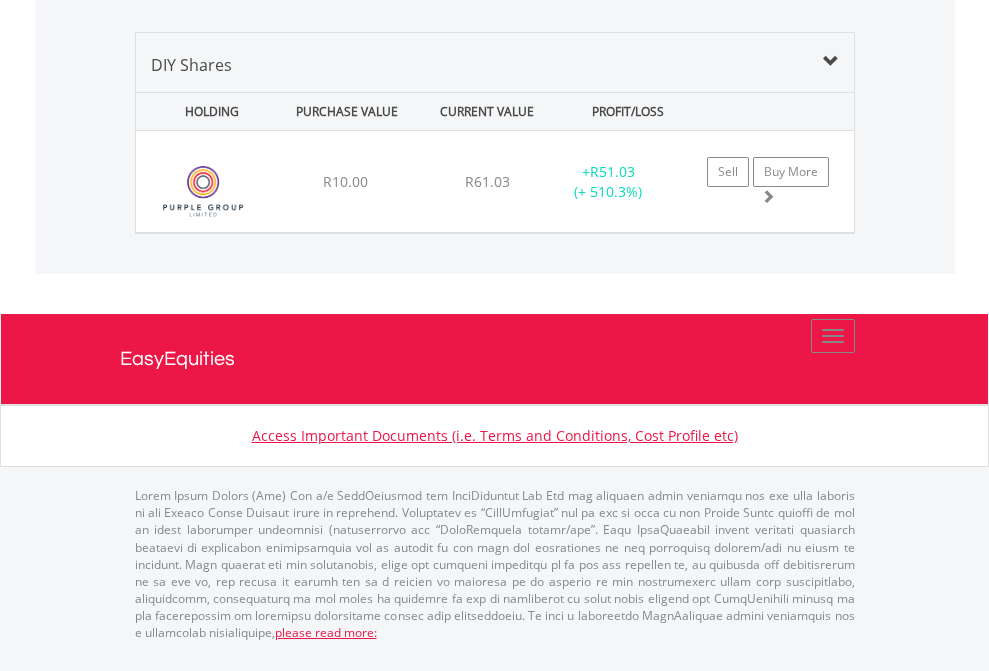 click on "TFSA" at bounding box center [818, -968] 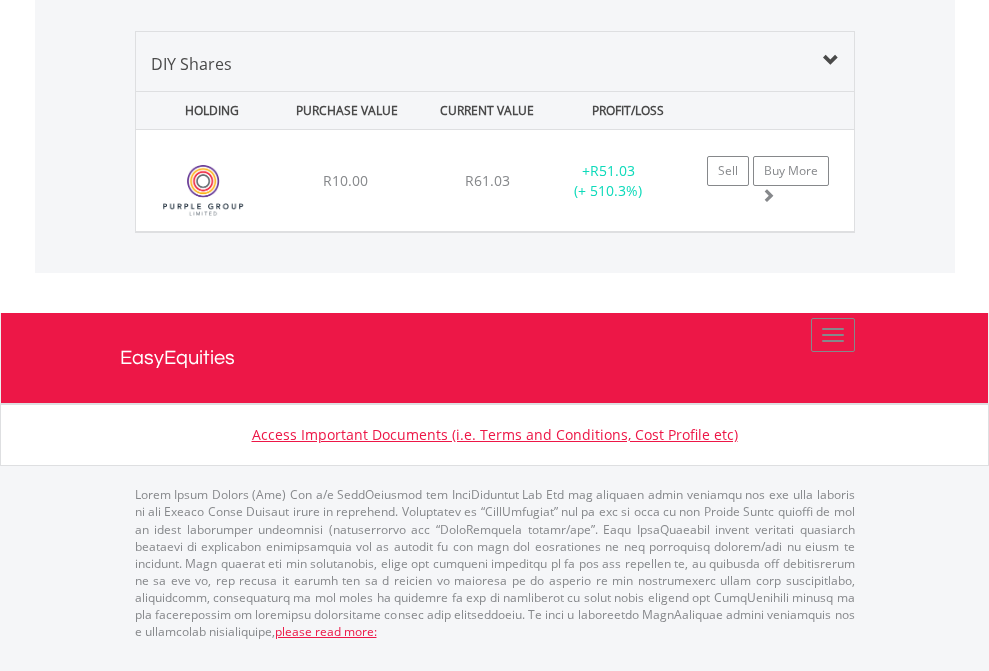 scroll, scrollTop: 144, scrollLeft: 0, axis: vertical 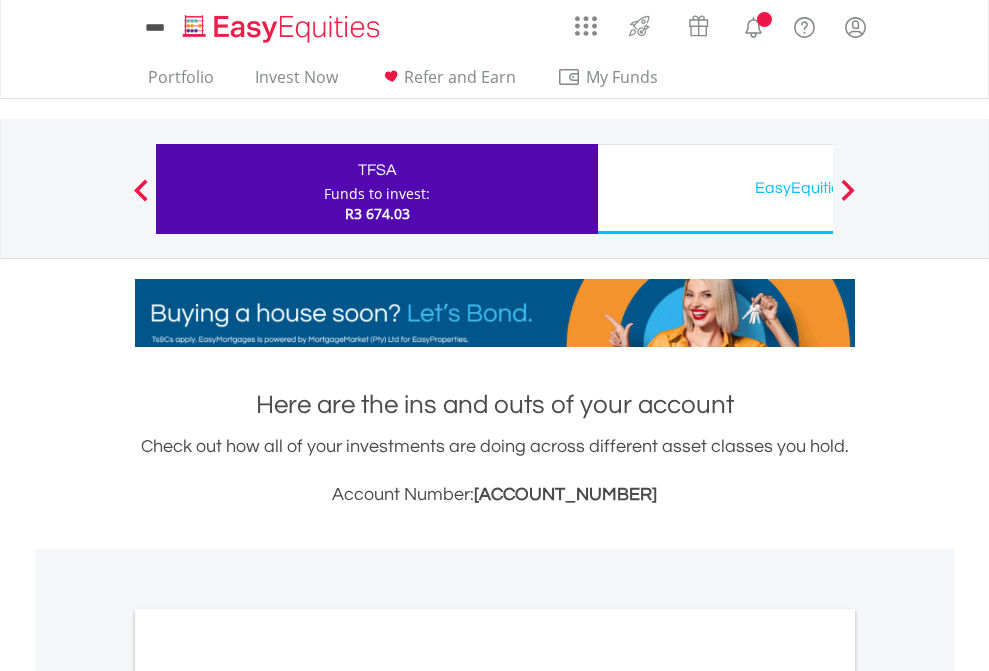 click on "All Holdings" at bounding box center [268, 1096] 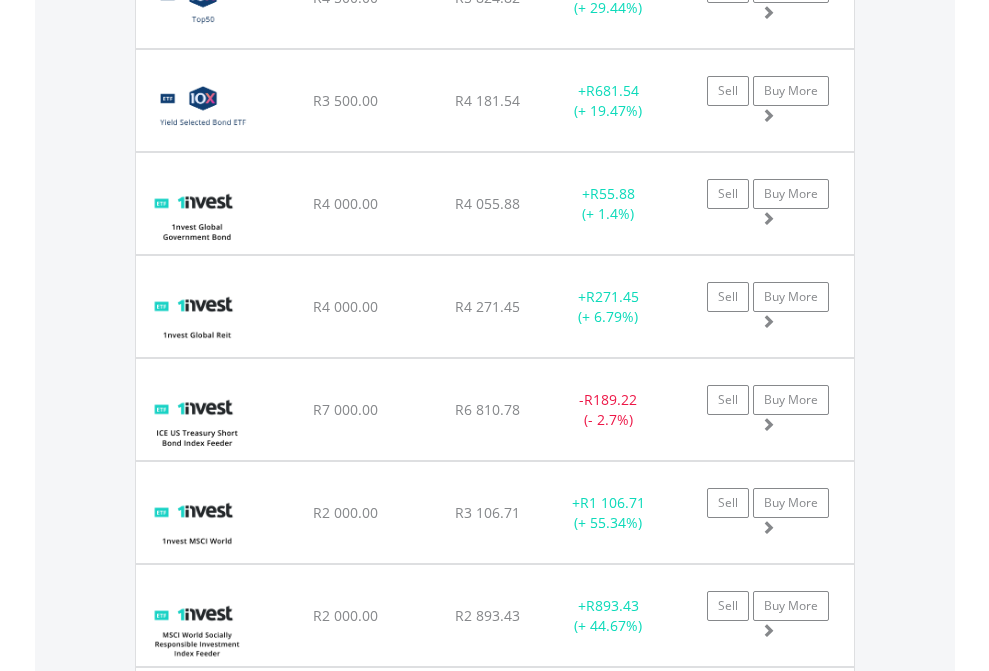 scroll, scrollTop: 2345, scrollLeft: 0, axis: vertical 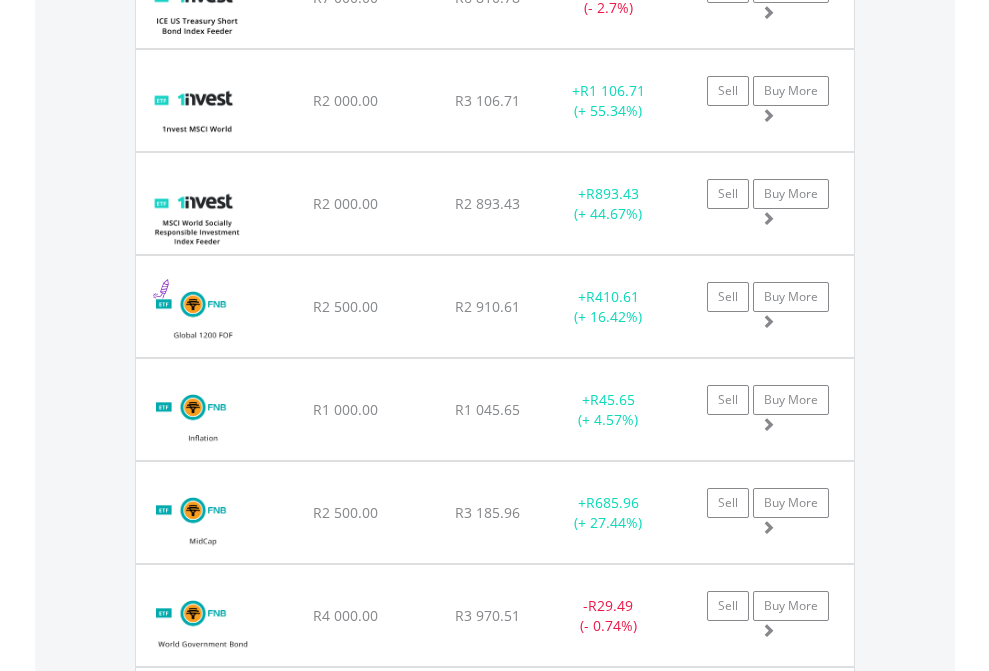 click on "EasyEquities USD" at bounding box center (818, -2157) 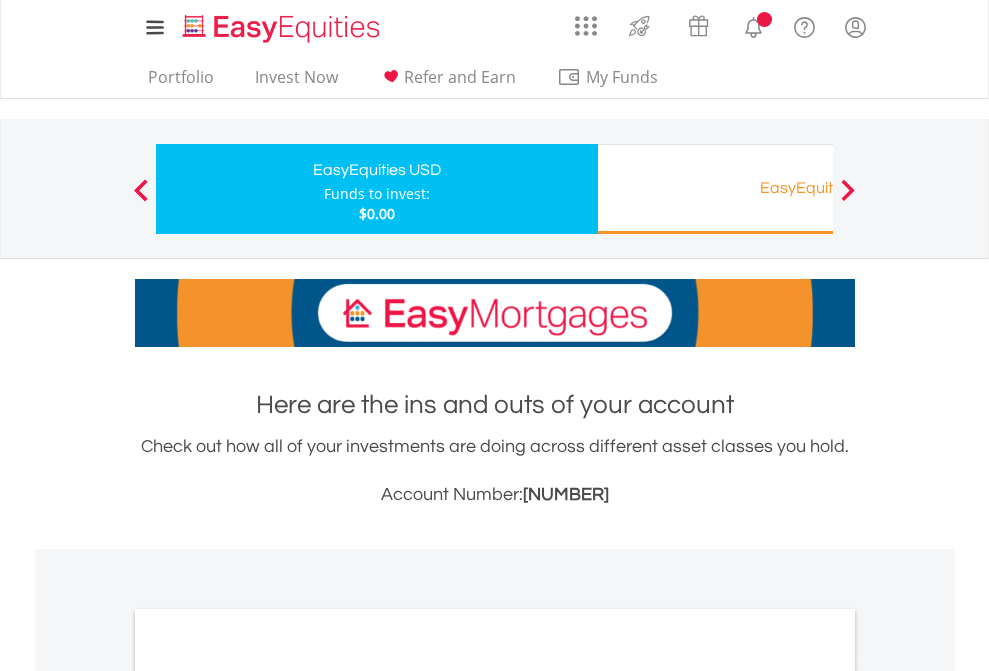 scroll, scrollTop: 1202, scrollLeft: 0, axis: vertical 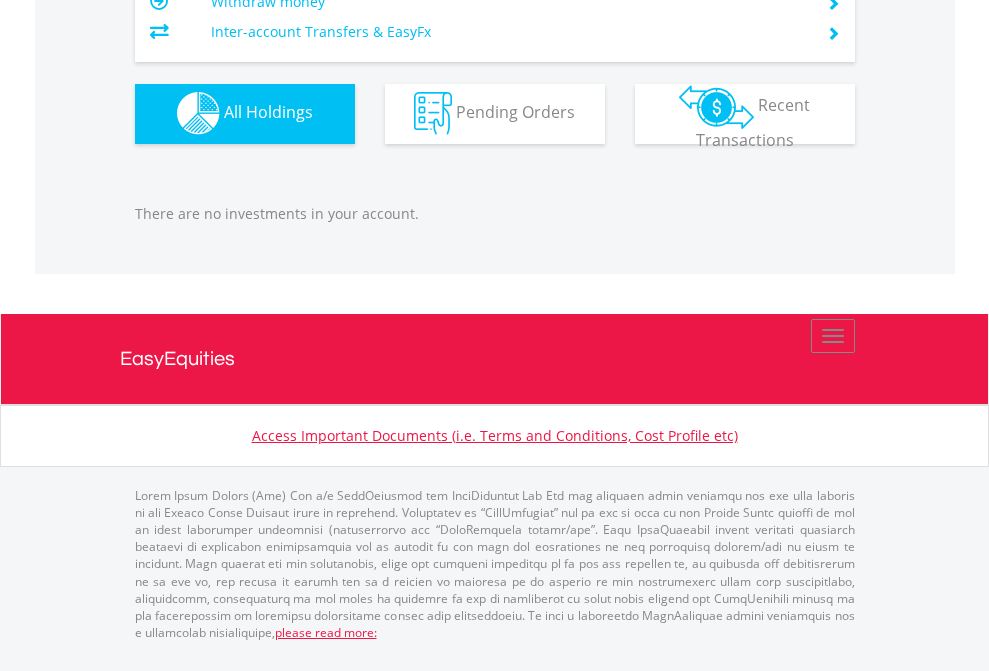 click on "EasyEquities RA" at bounding box center (818, -1142) 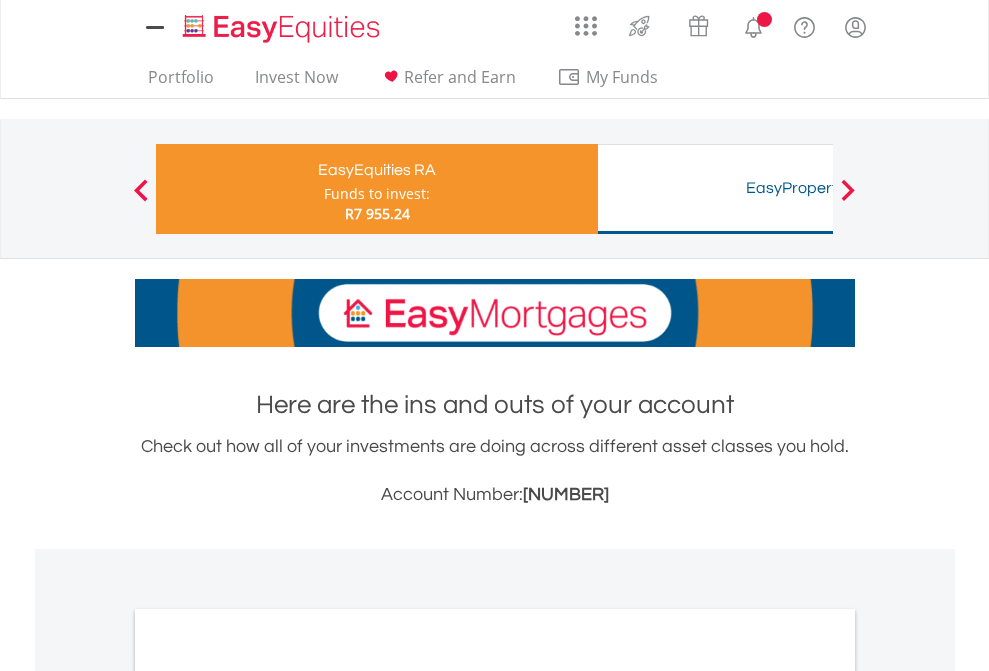 scroll, scrollTop: 0, scrollLeft: 0, axis: both 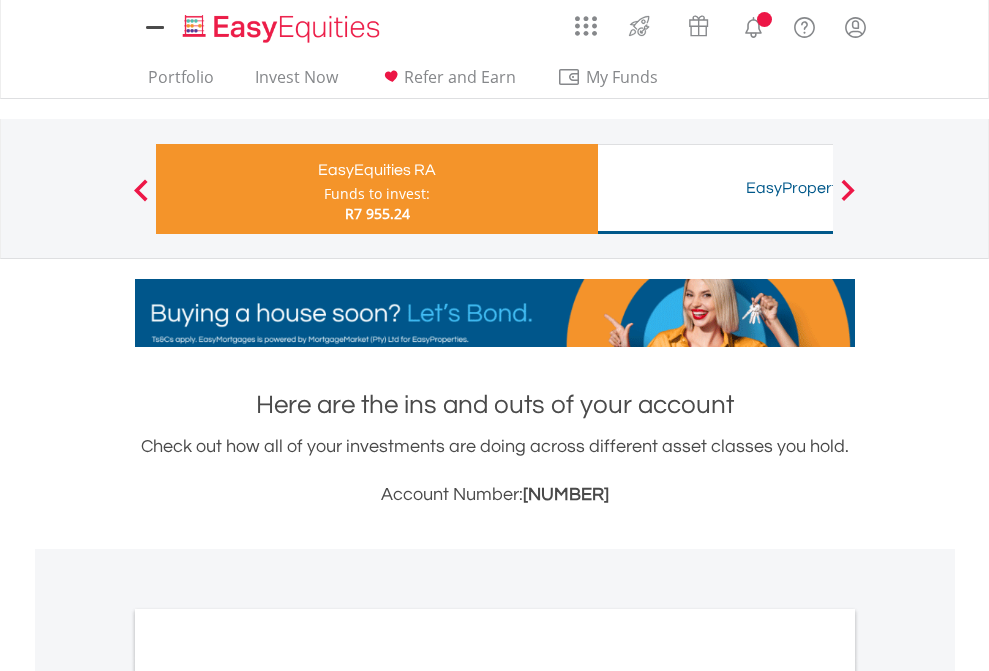 click on "All Holdings" at bounding box center [268, 1066] 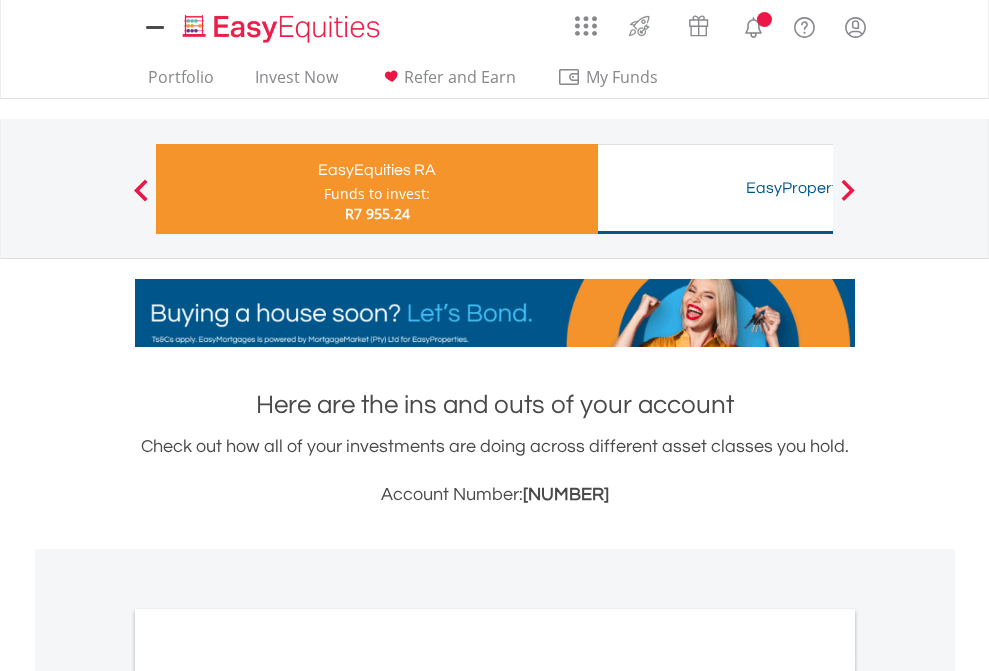 scroll, scrollTop: 1202, scrollLeft: 0, axis: vertical 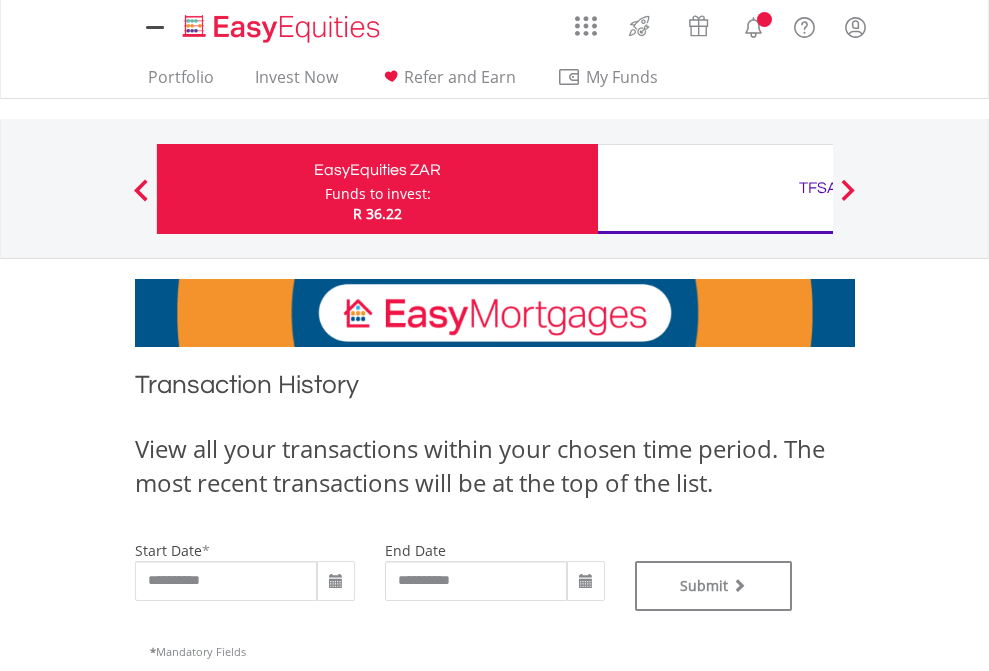 type on "**********" 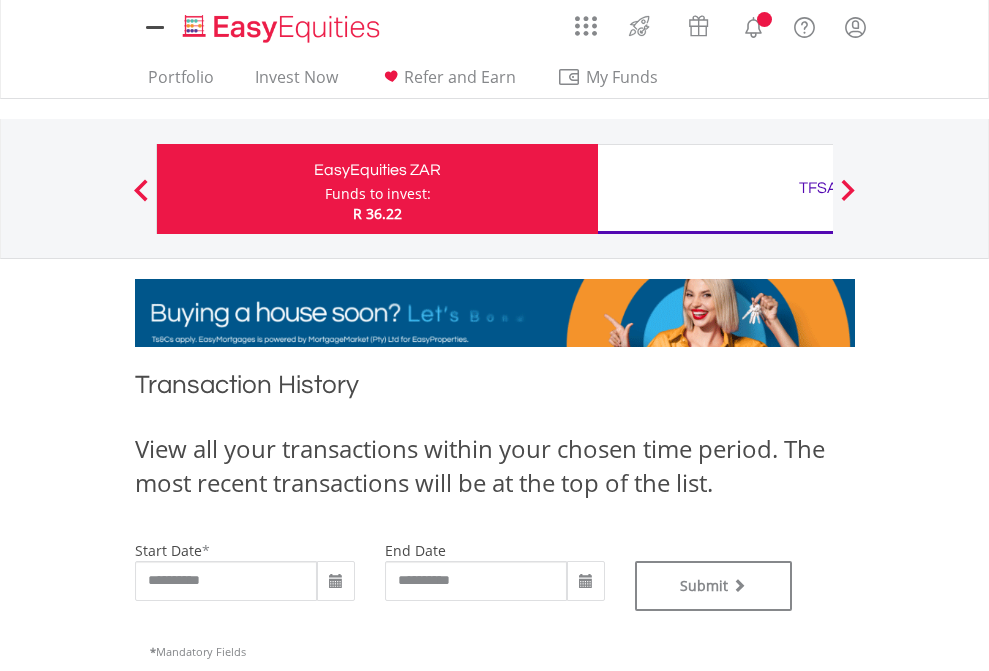 type on "**********" 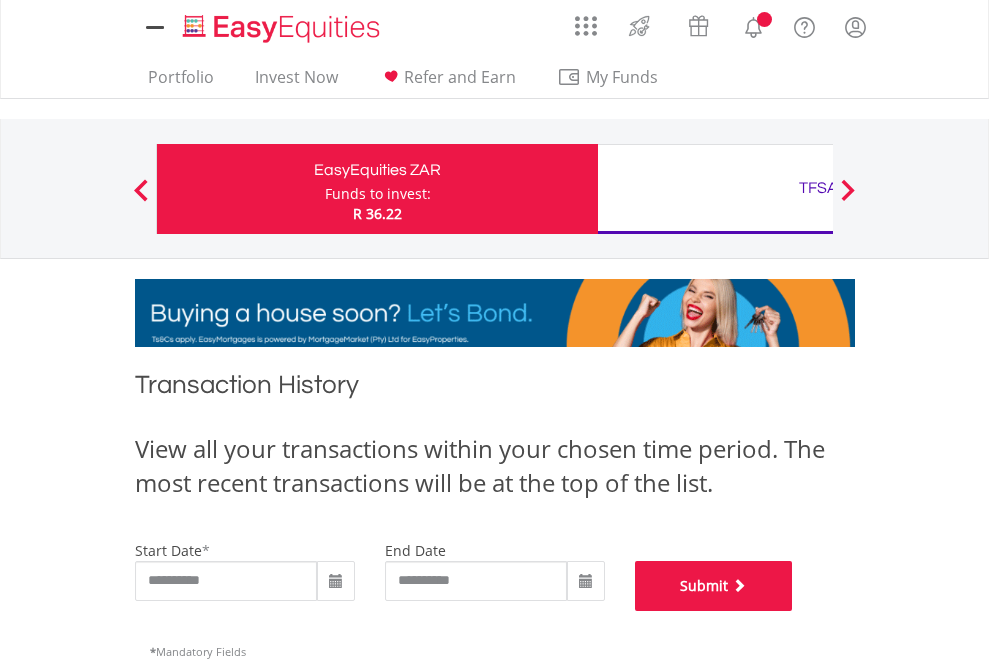 click on "Submit" at bounding box center (714, 586) 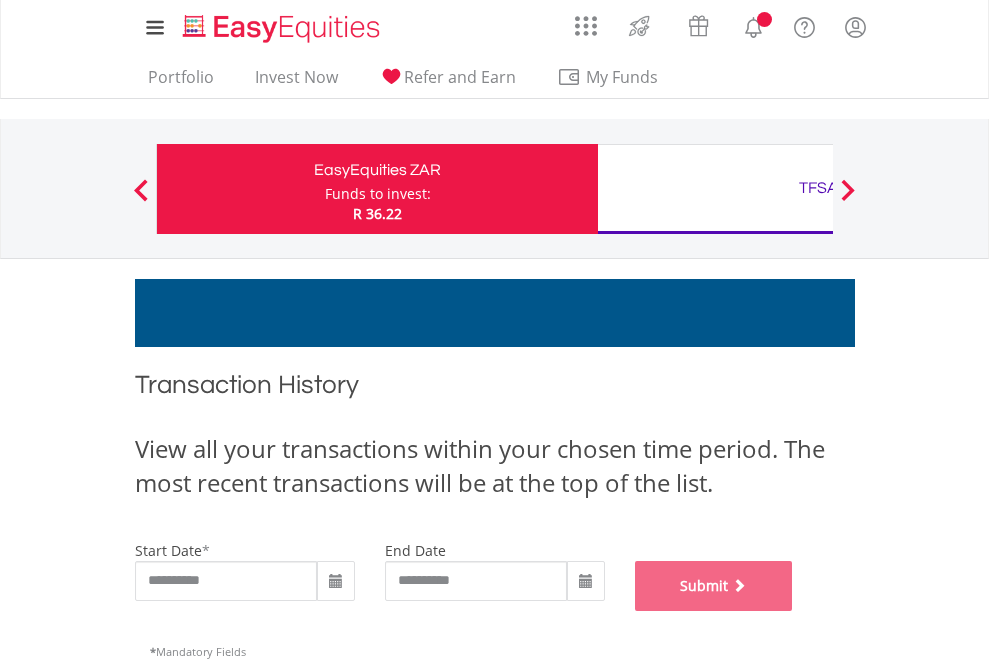 scroll, scrollTop: 811, scrollLeft: 0, axis: vertical 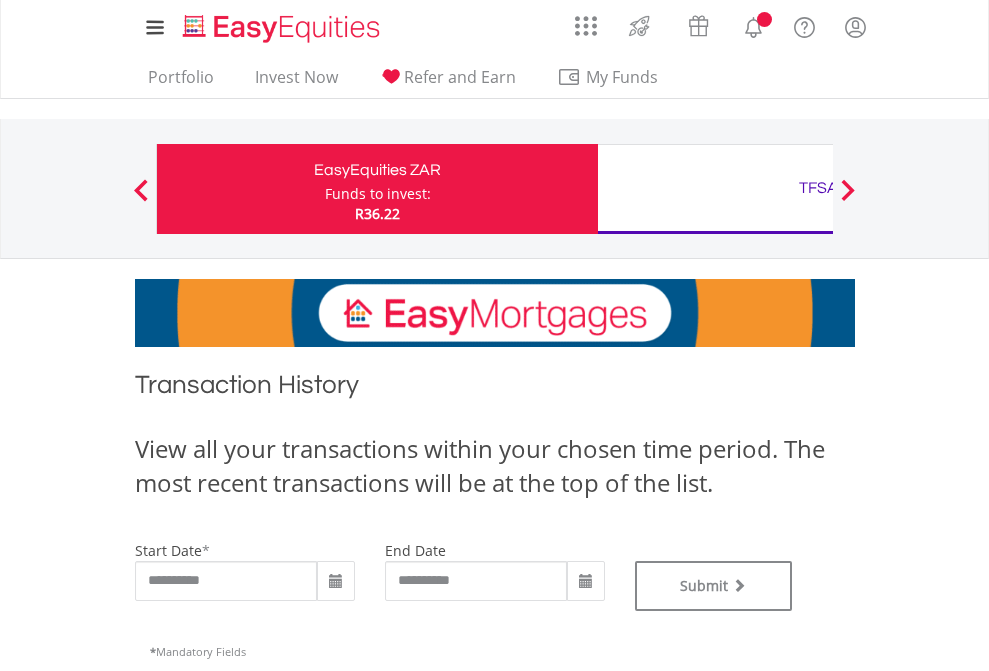 click on "TFSA" at bounding box center [818, 188] 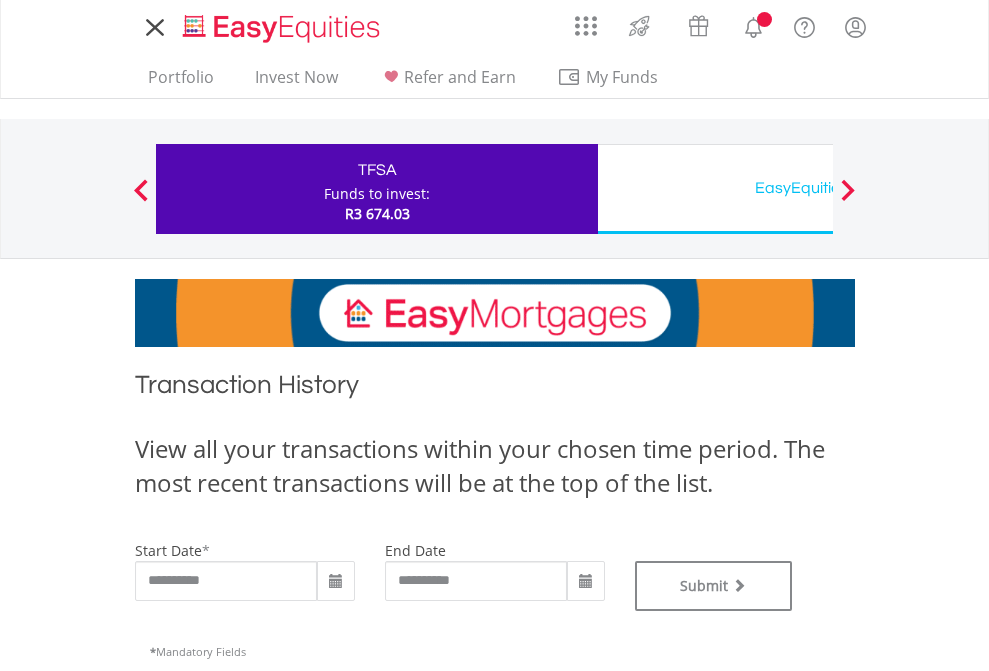 scroll, scrollTop: 0, scrollLeft: 0, axis: both 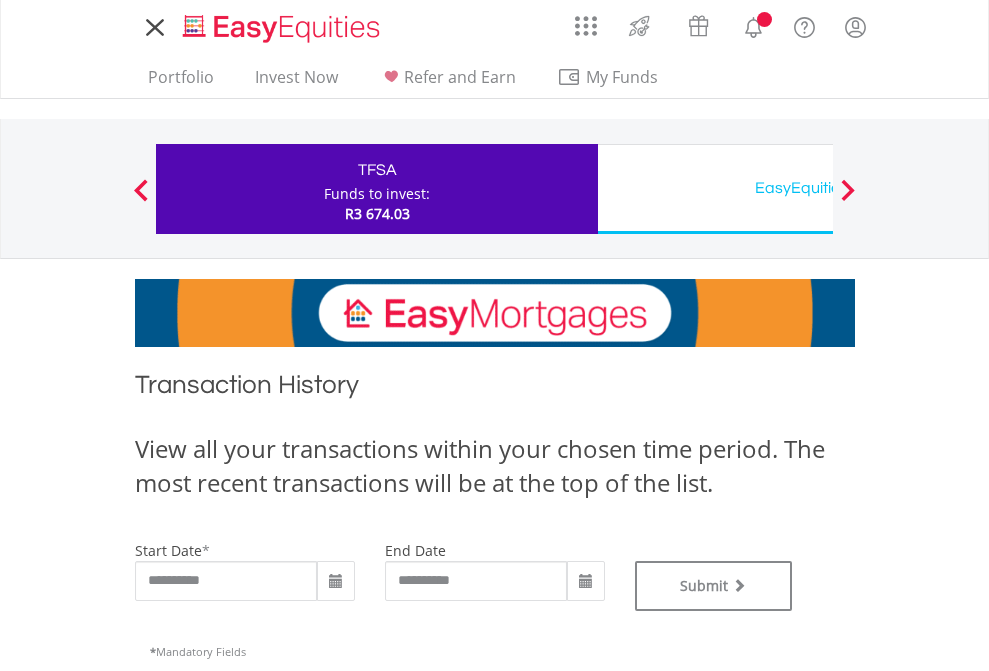 type on "**********" 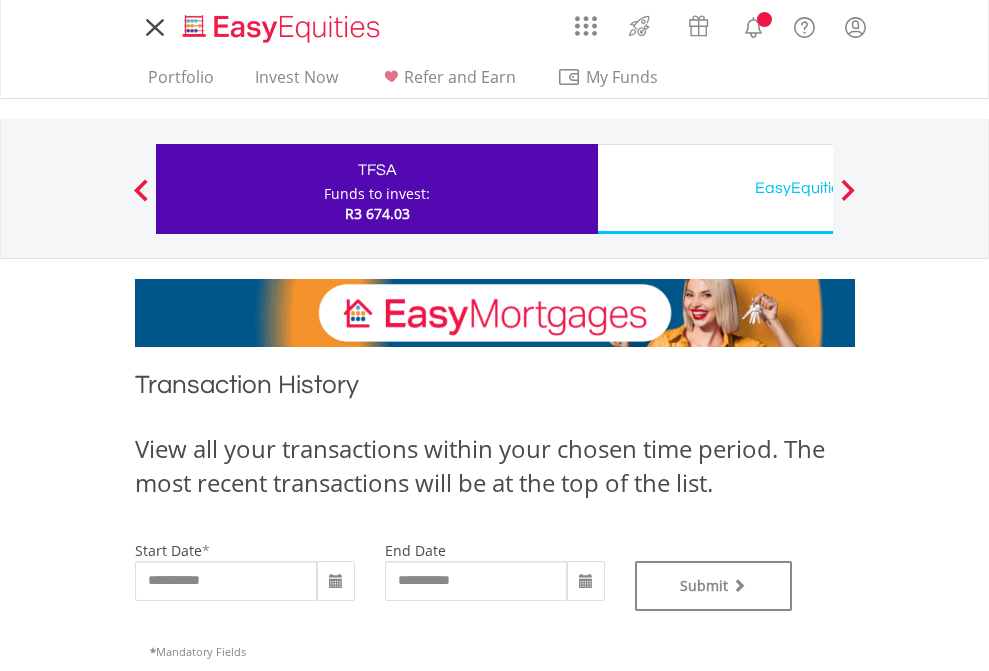 type on "**********" 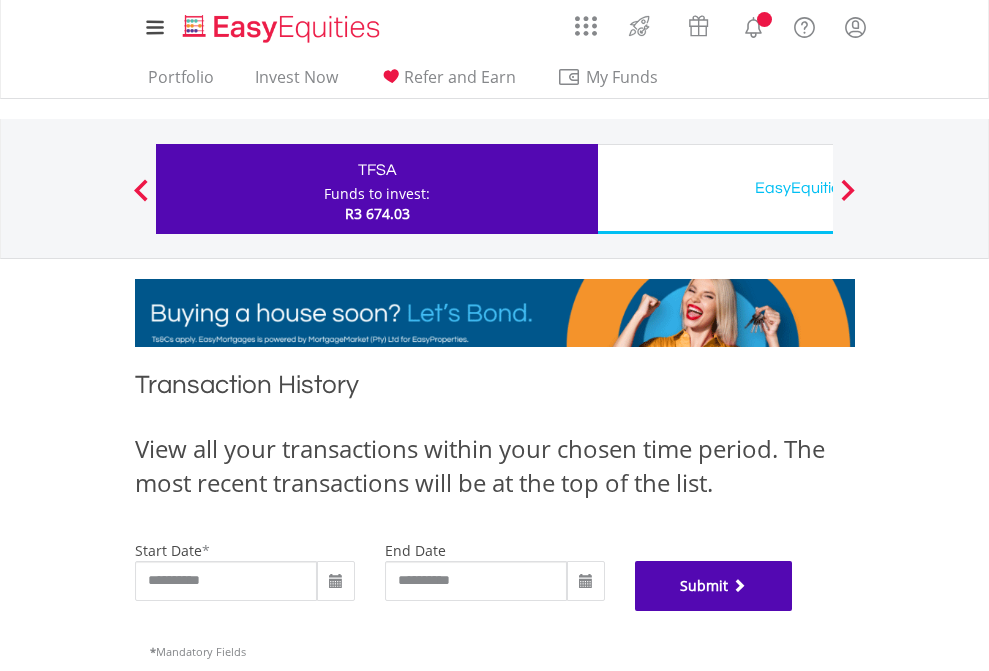 click on "Submit" at bounding box center [714, 586] 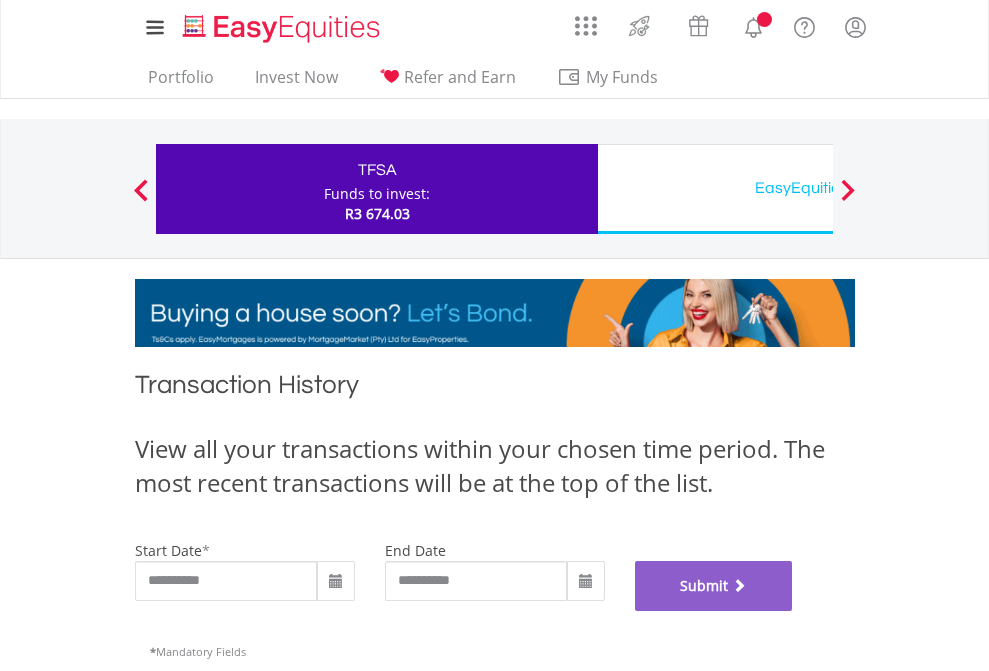scroll, scrollTop: 811, scrollLeft: 0, axis: vertical 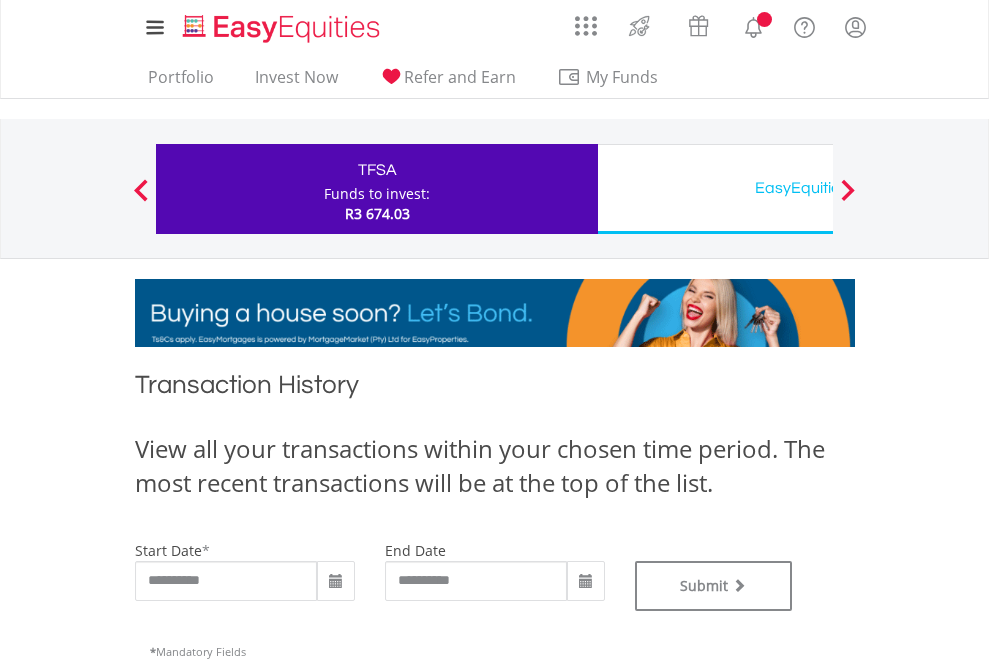 click on "EasyEquities USD" at bounding box center [818, 188] 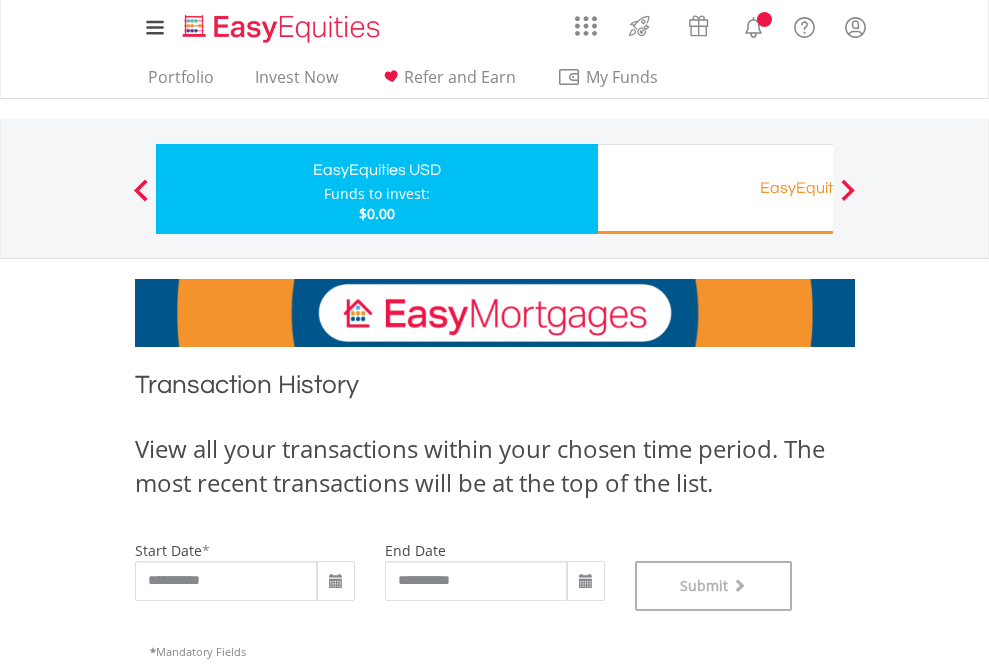 scroll, scrollTop: 811, scrollLeft: 0, axis: vertical 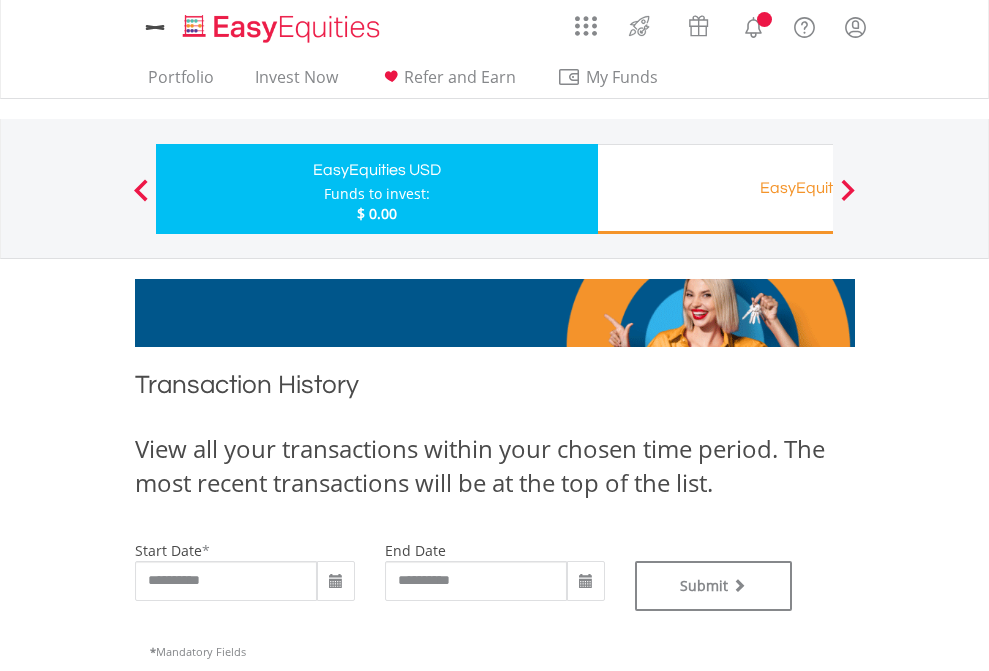click on "EasyEquities RA" at bounding box center (818, 188) 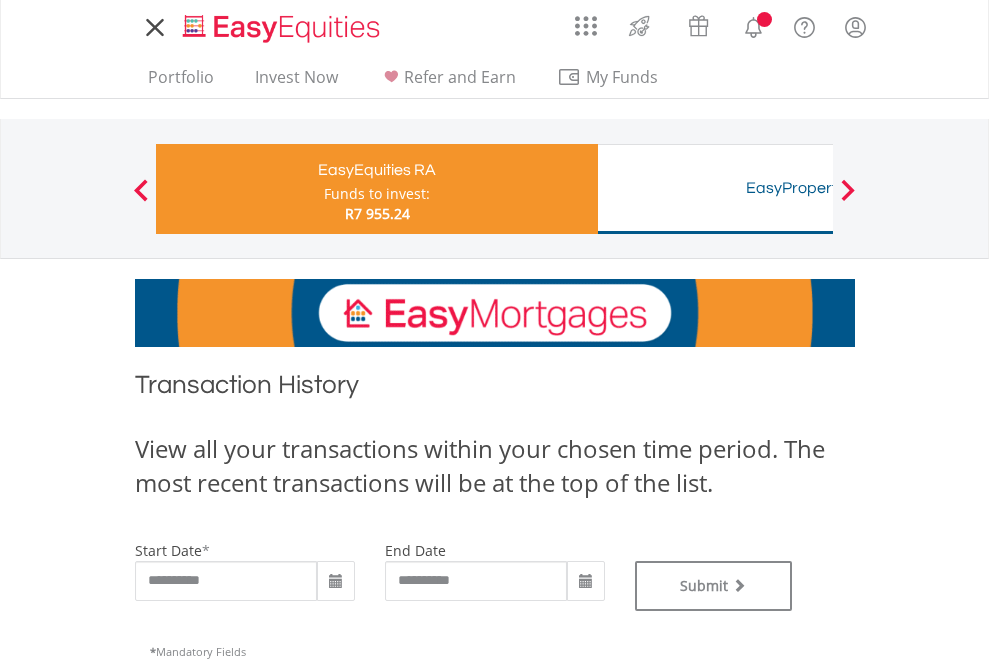 scroll, scrollTop: 0, scrollLeft: 0, axis: both 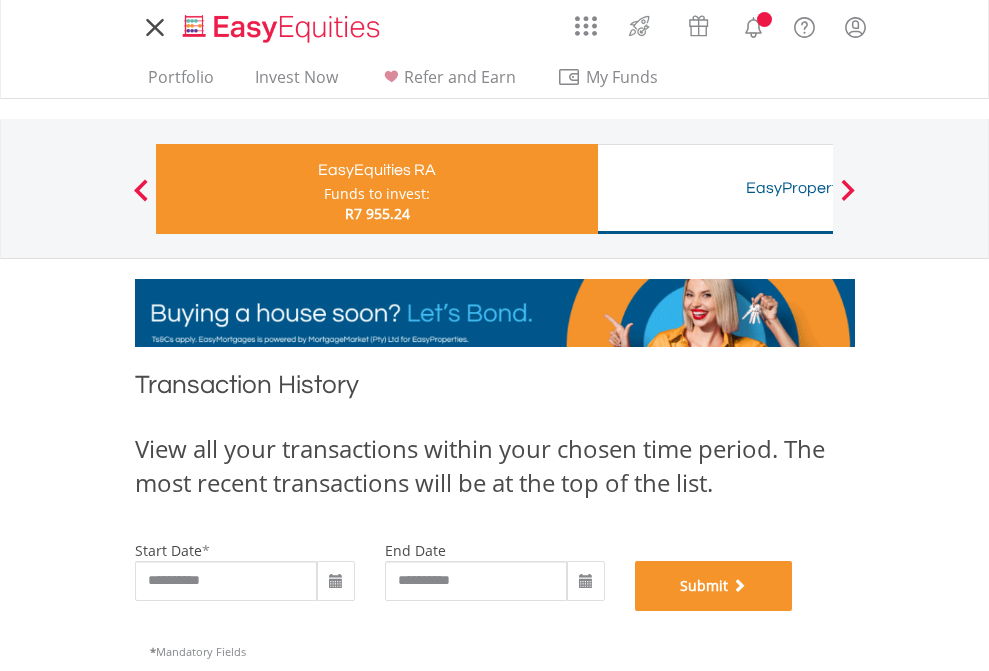 click on "Submit" at bounding box center (714, 586) 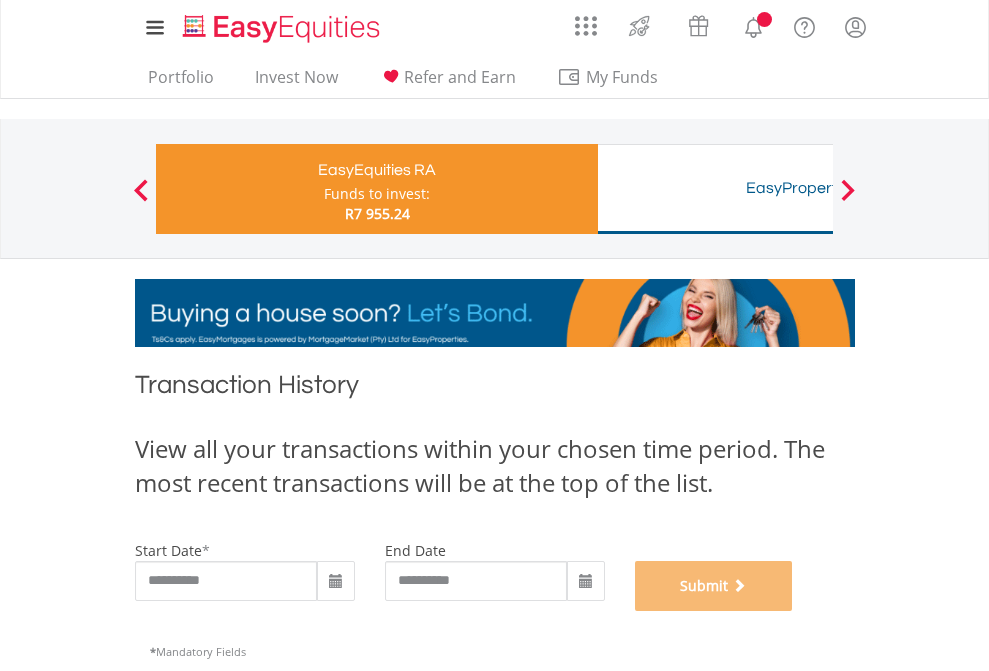 scroll, scrollTop: 811, scrollLeft: 0, axis: vertical 